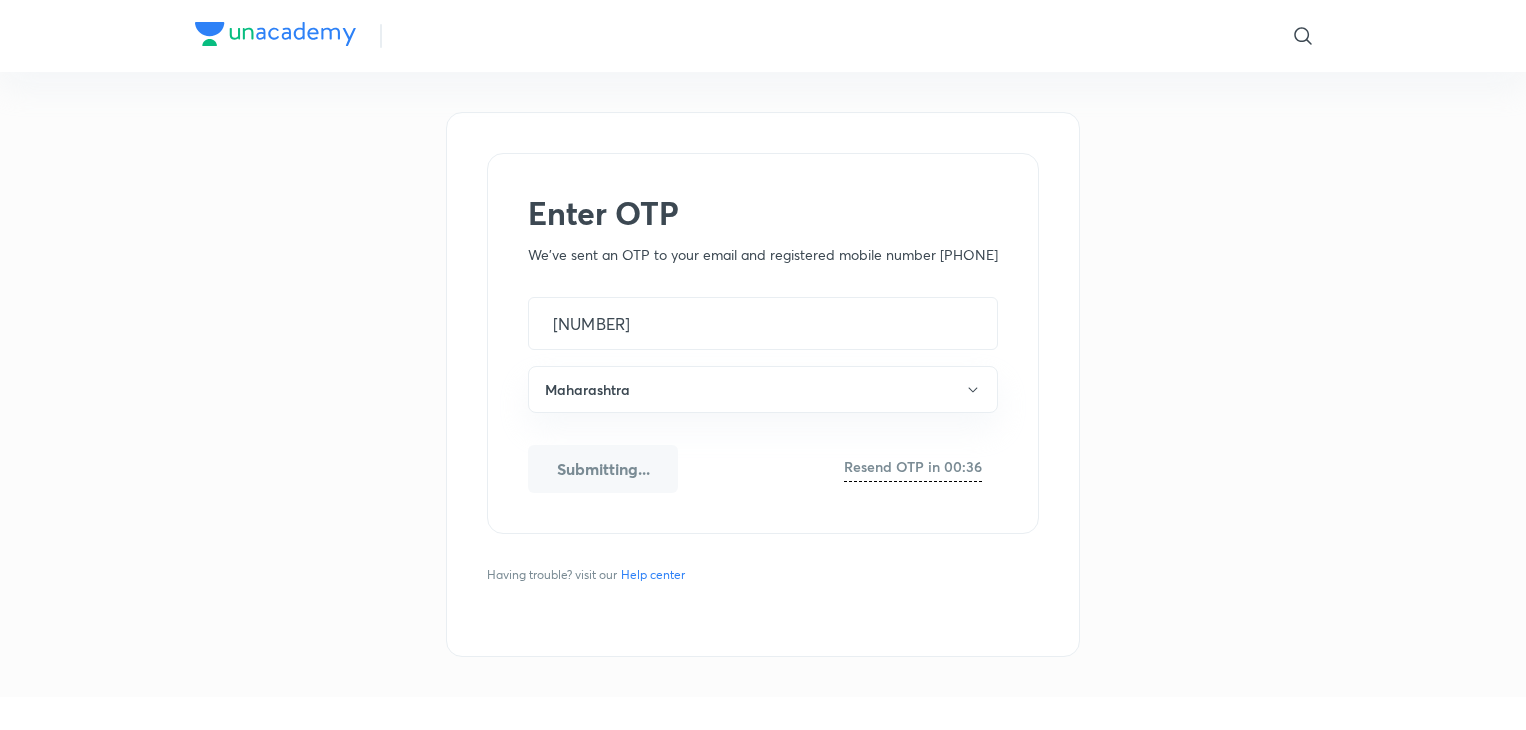 scroll, scrollTop: 0, scrollLeft: 0, axis: both 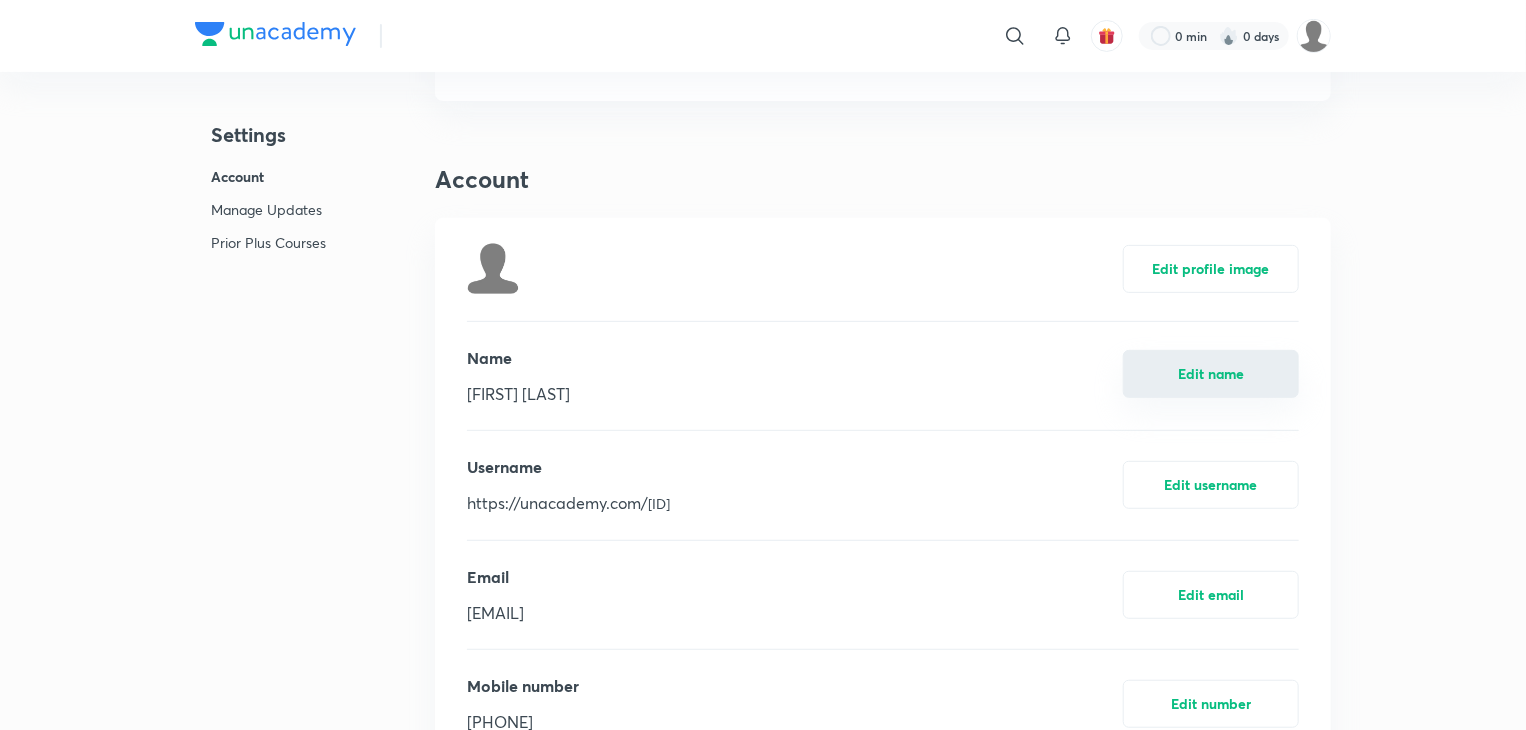 click on "Edit name" at bounding box center [1211, 374] 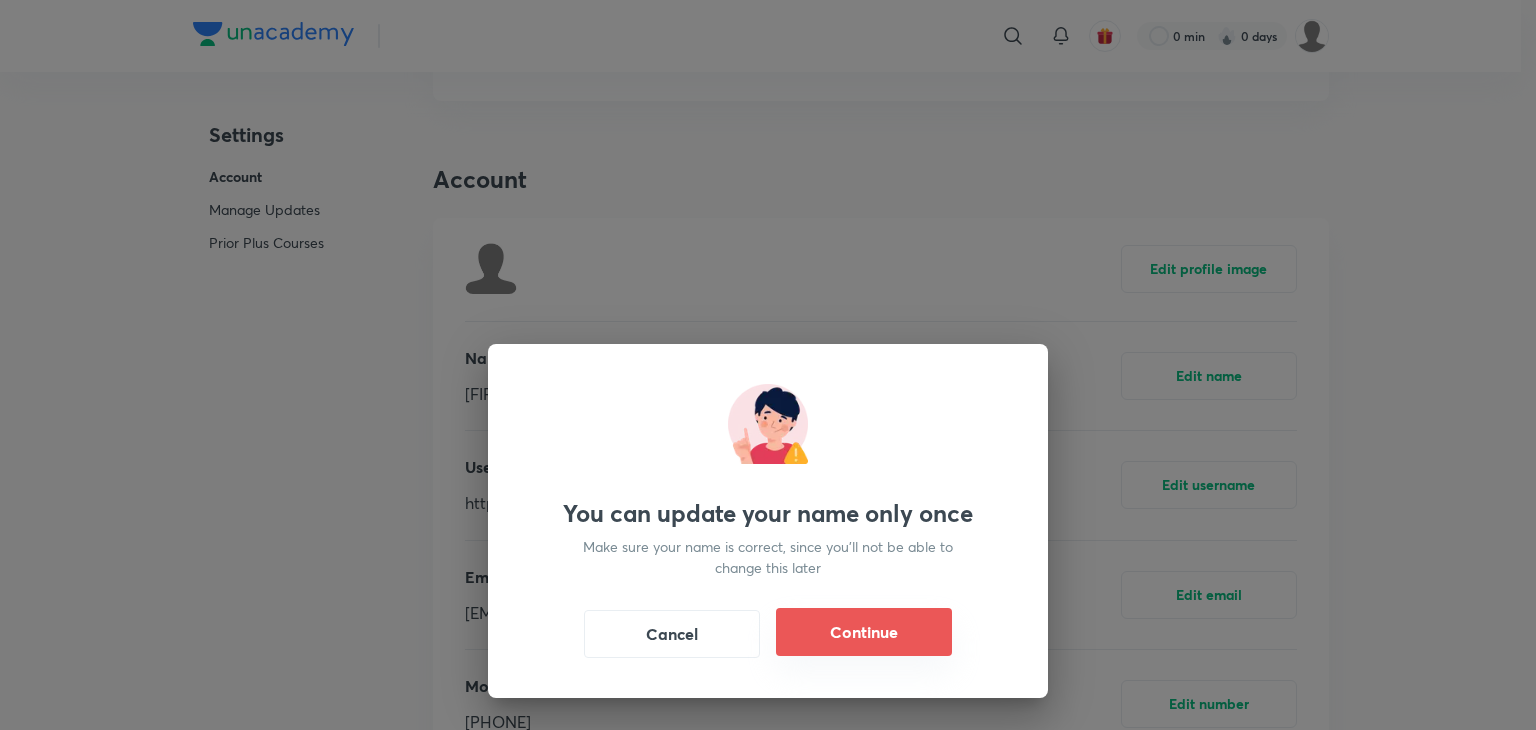 click on "Continue" at bounding box center [864, 632] 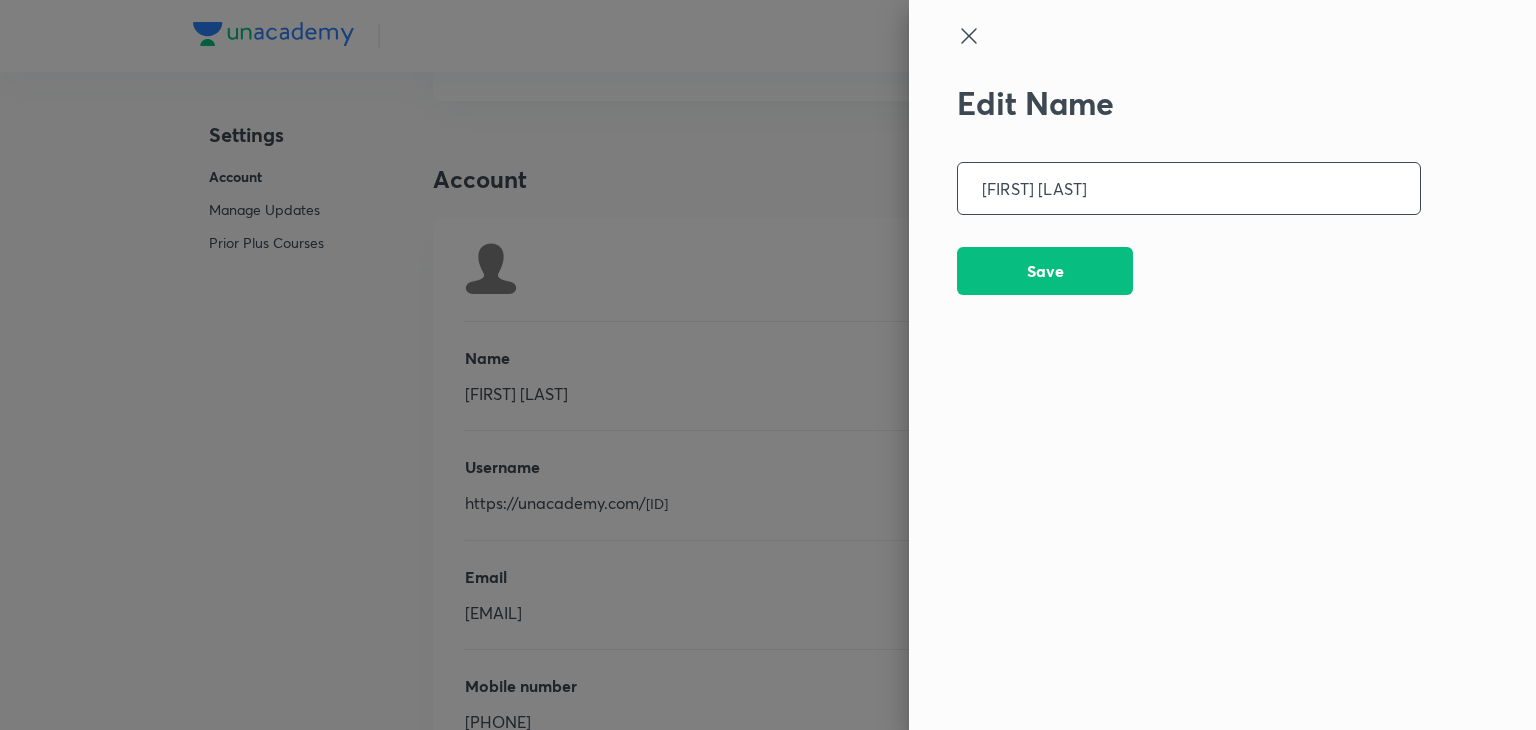 click at bounding box center [1189, 188] 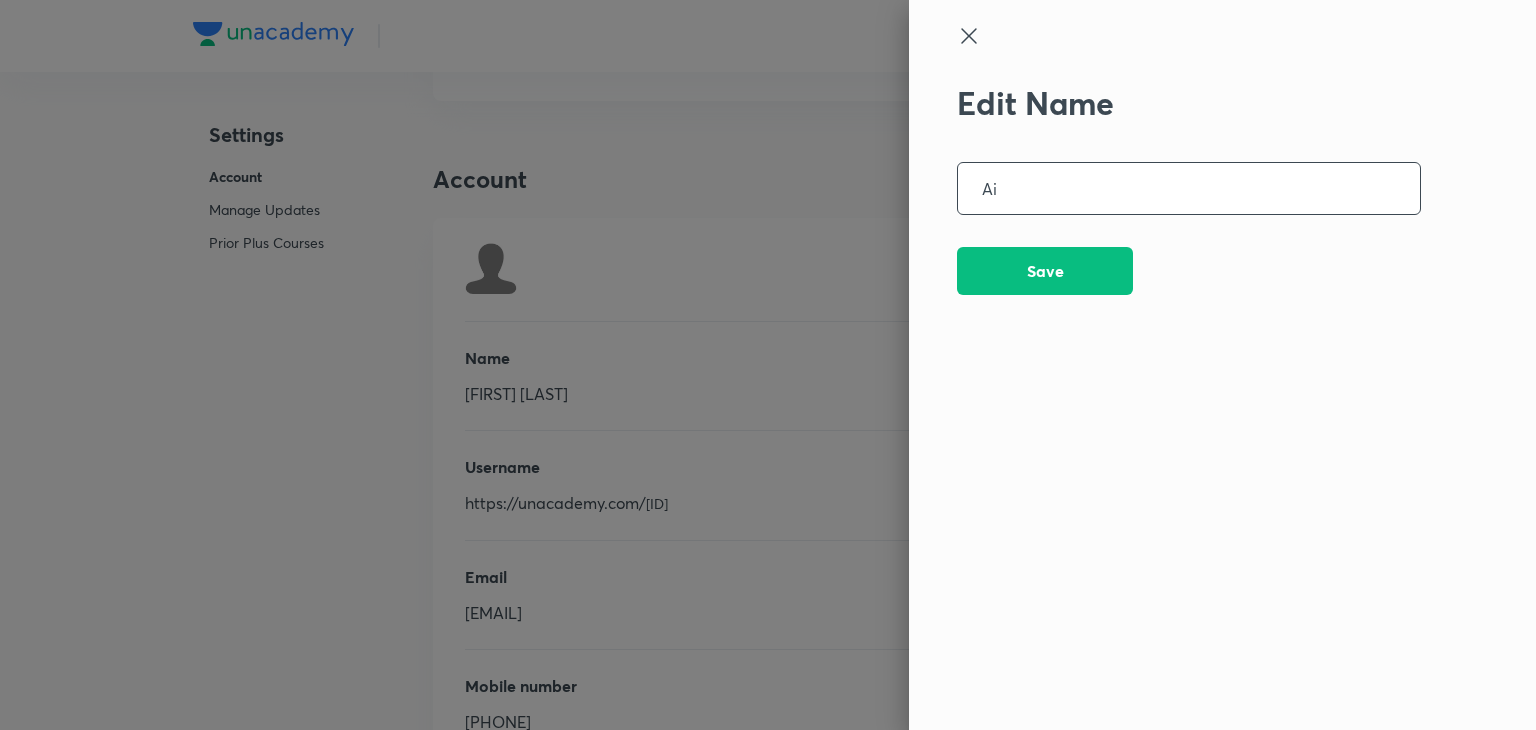 type on "A" 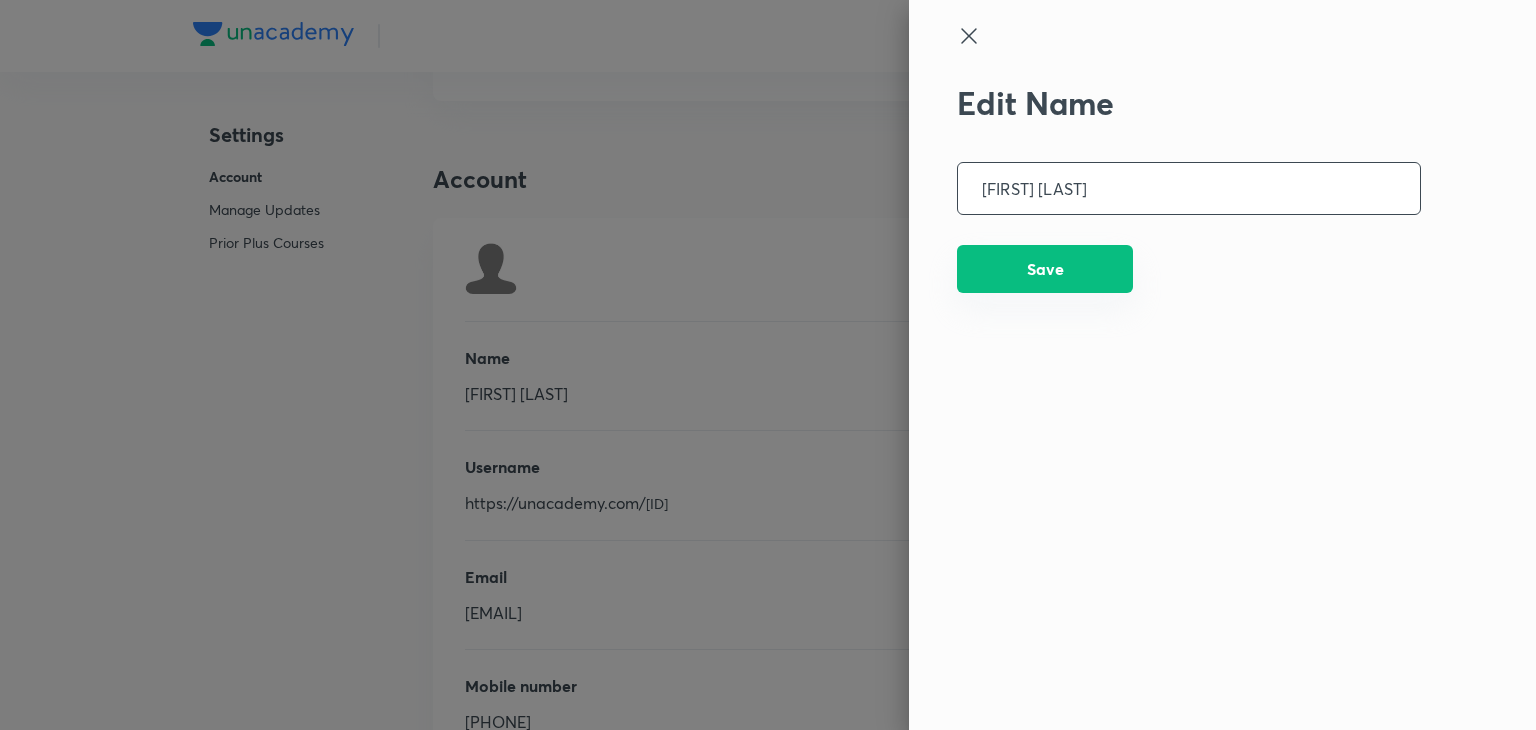type on "[FIRST] [LAST]" 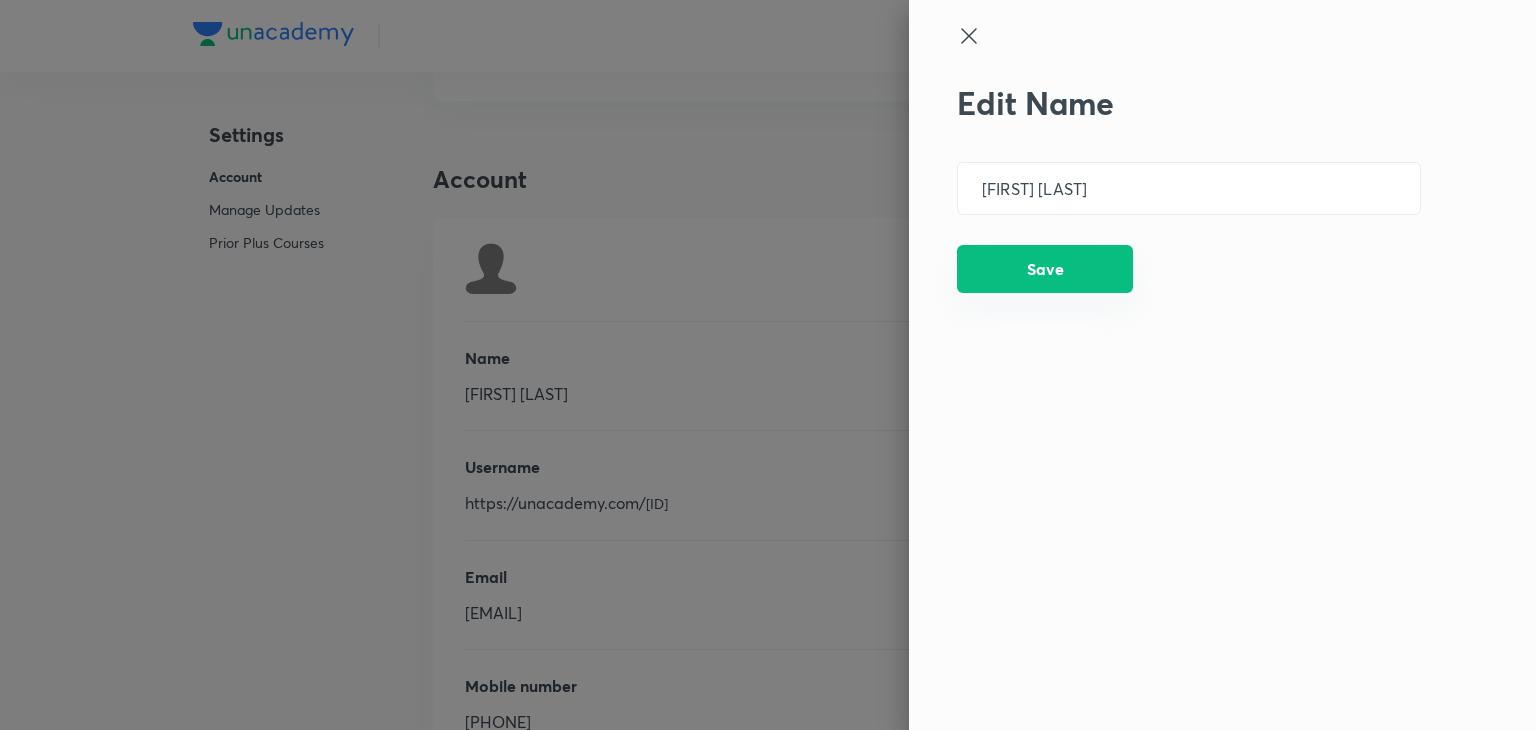 click on "Save" at bounding box center [1045, 269] 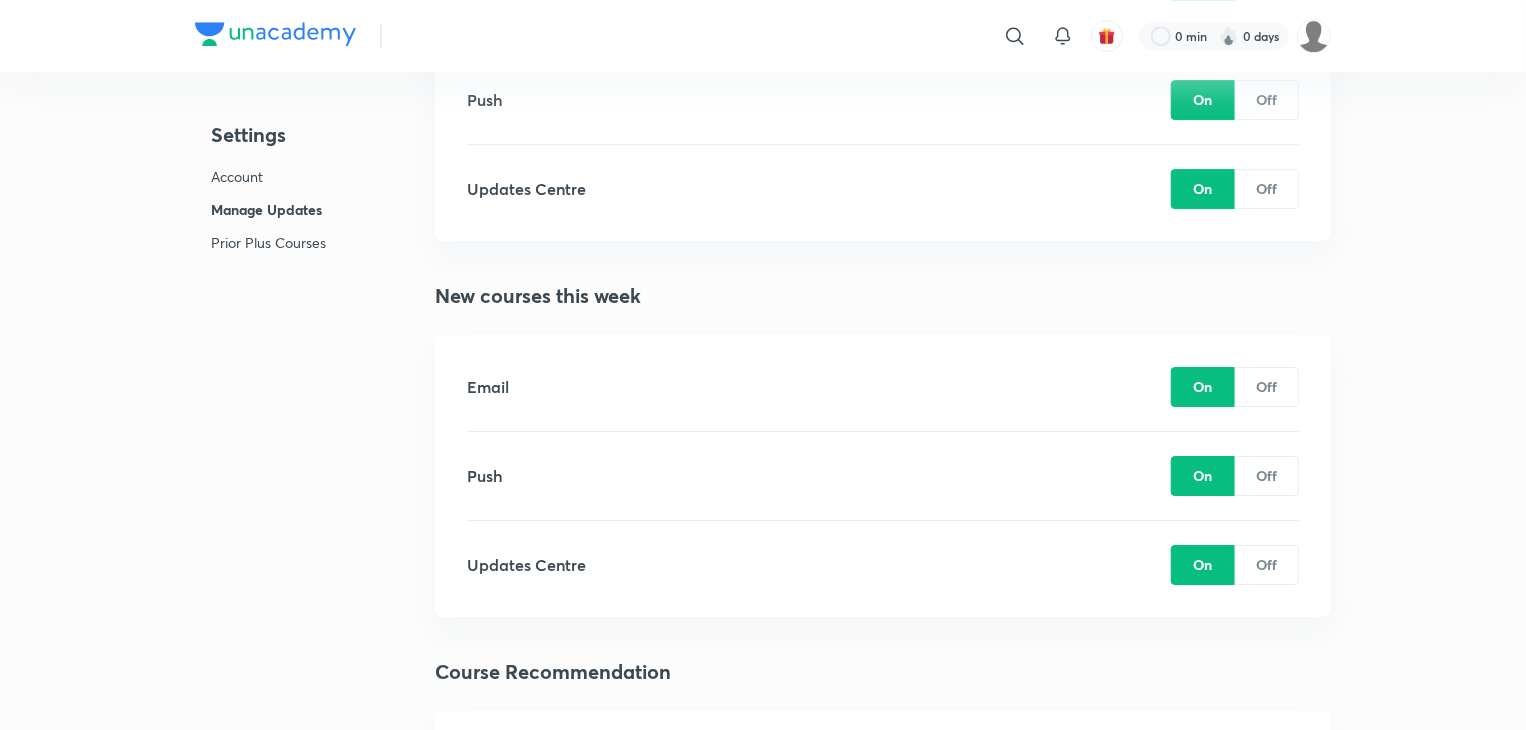 scroll, scrollTop: 3300, scrollLeft: 0, axis: vertical 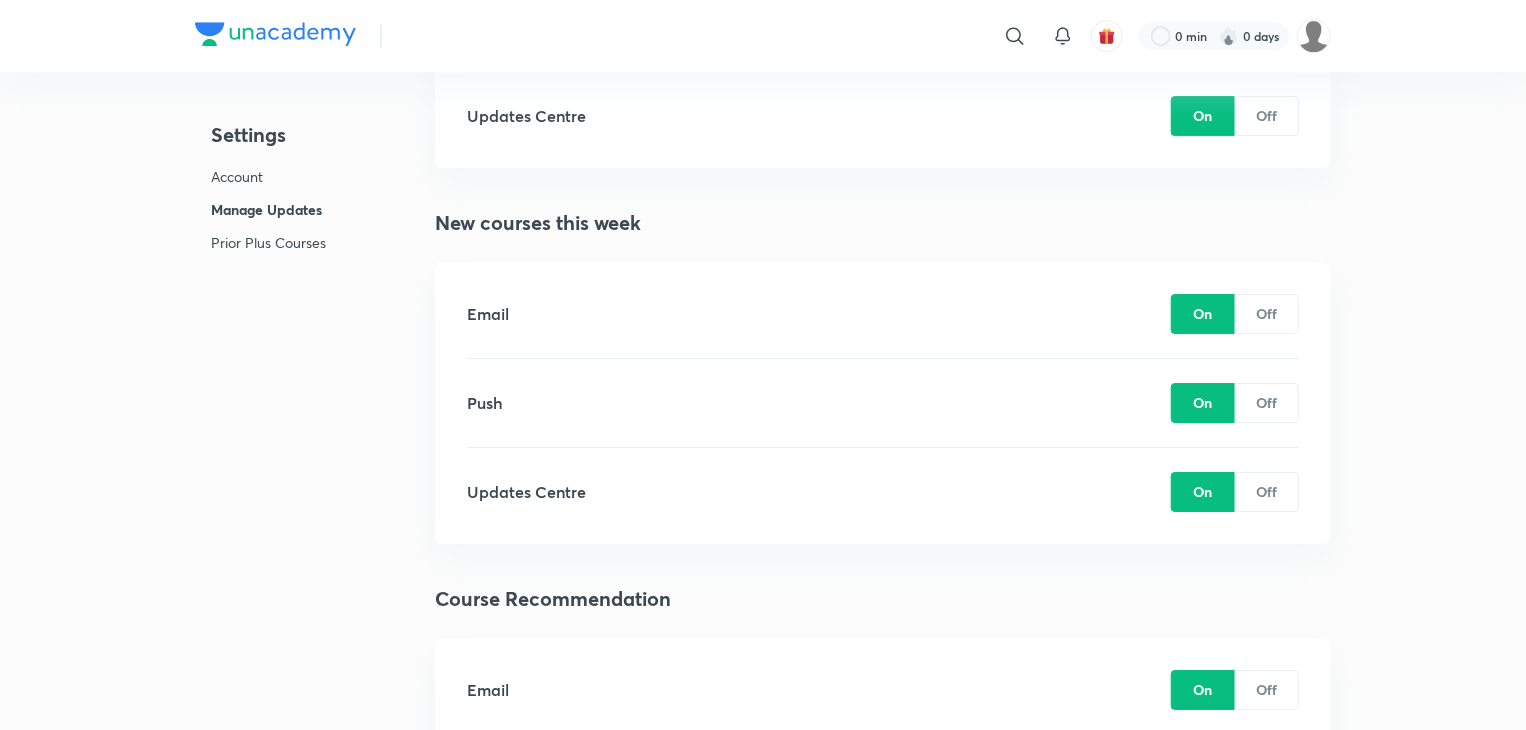 click on "Account" at bounding box center (268, 176) 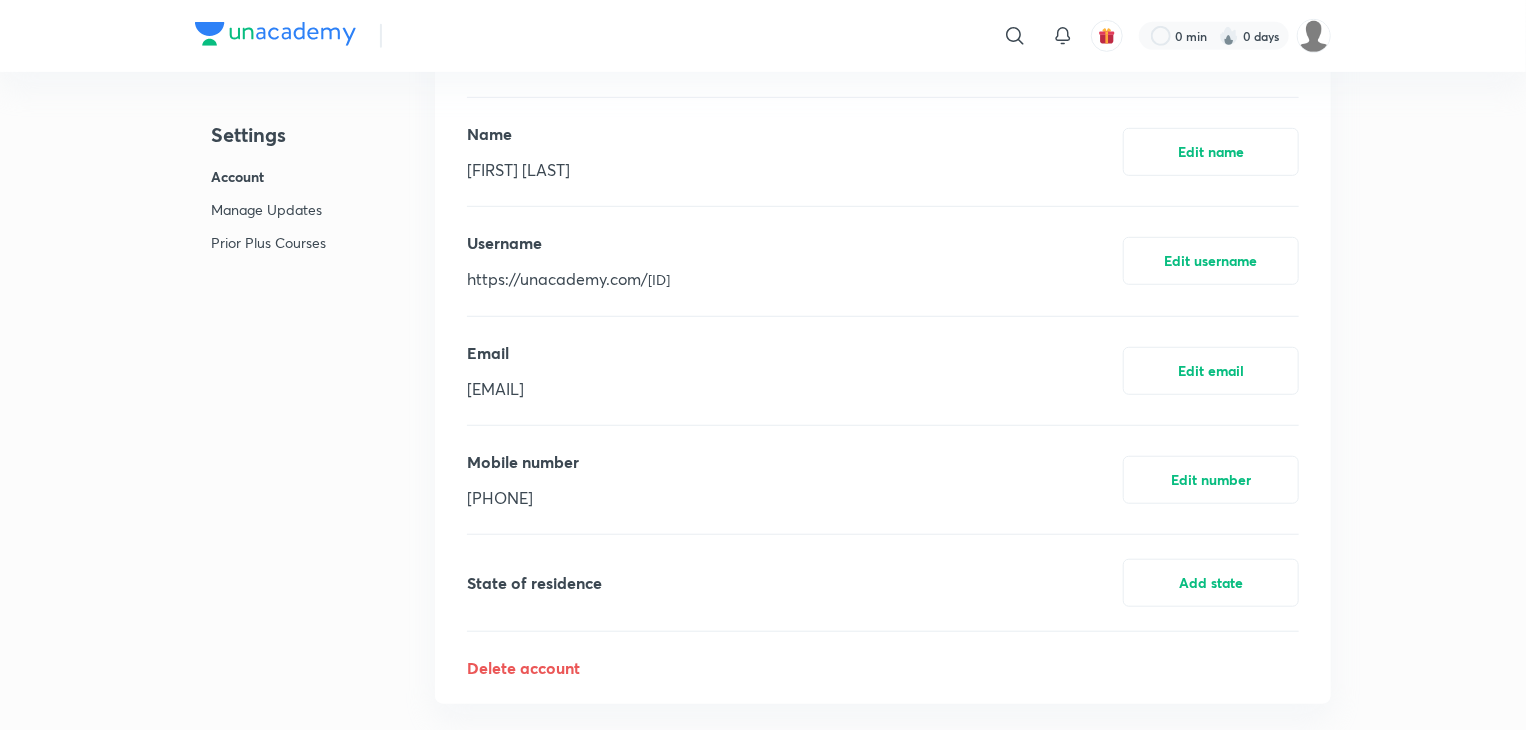 scroll, scrollTop: 360, scrollLeft: 0, axis: vertical 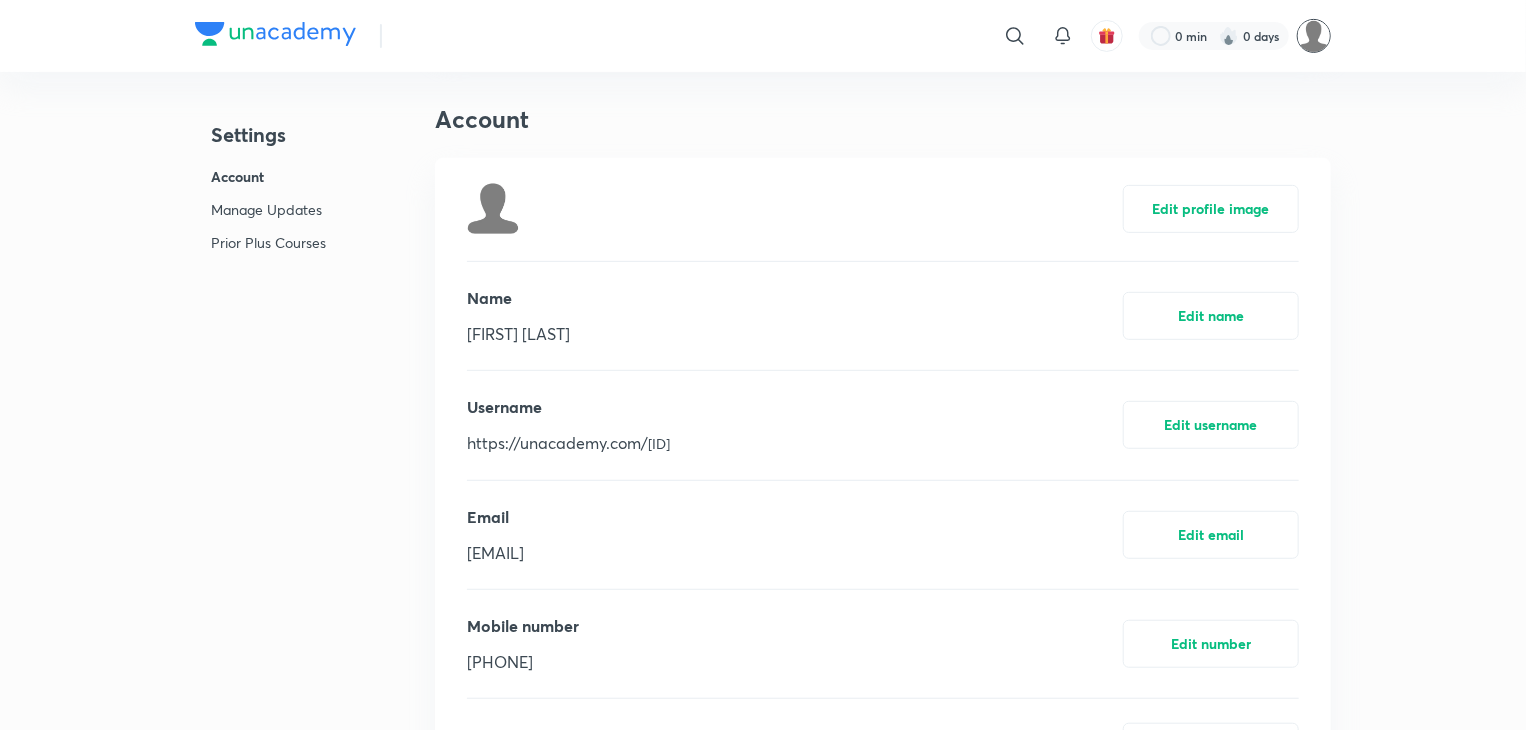 click at bounding box center (1314, 36) 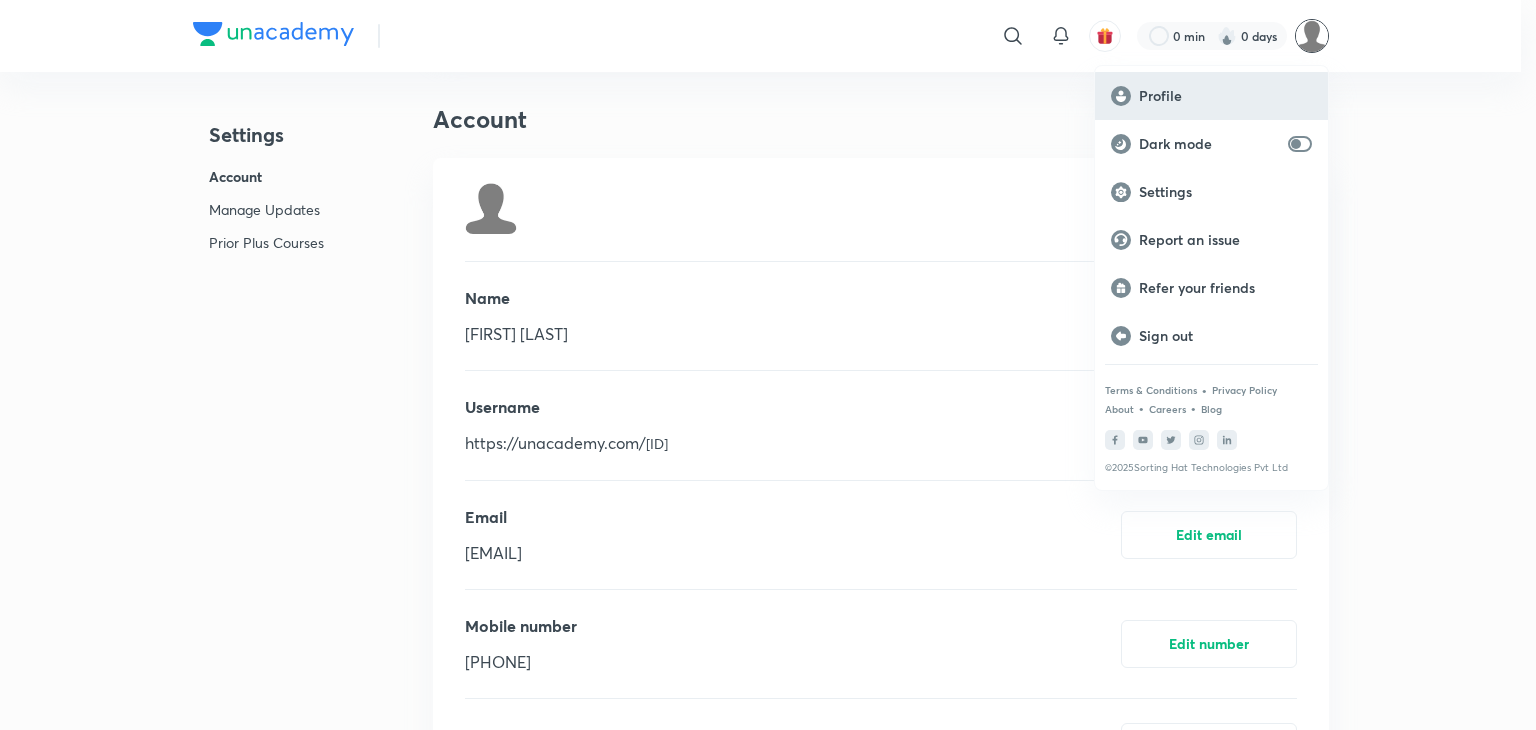 click on "Profile" at bounding box center (1225, 96) 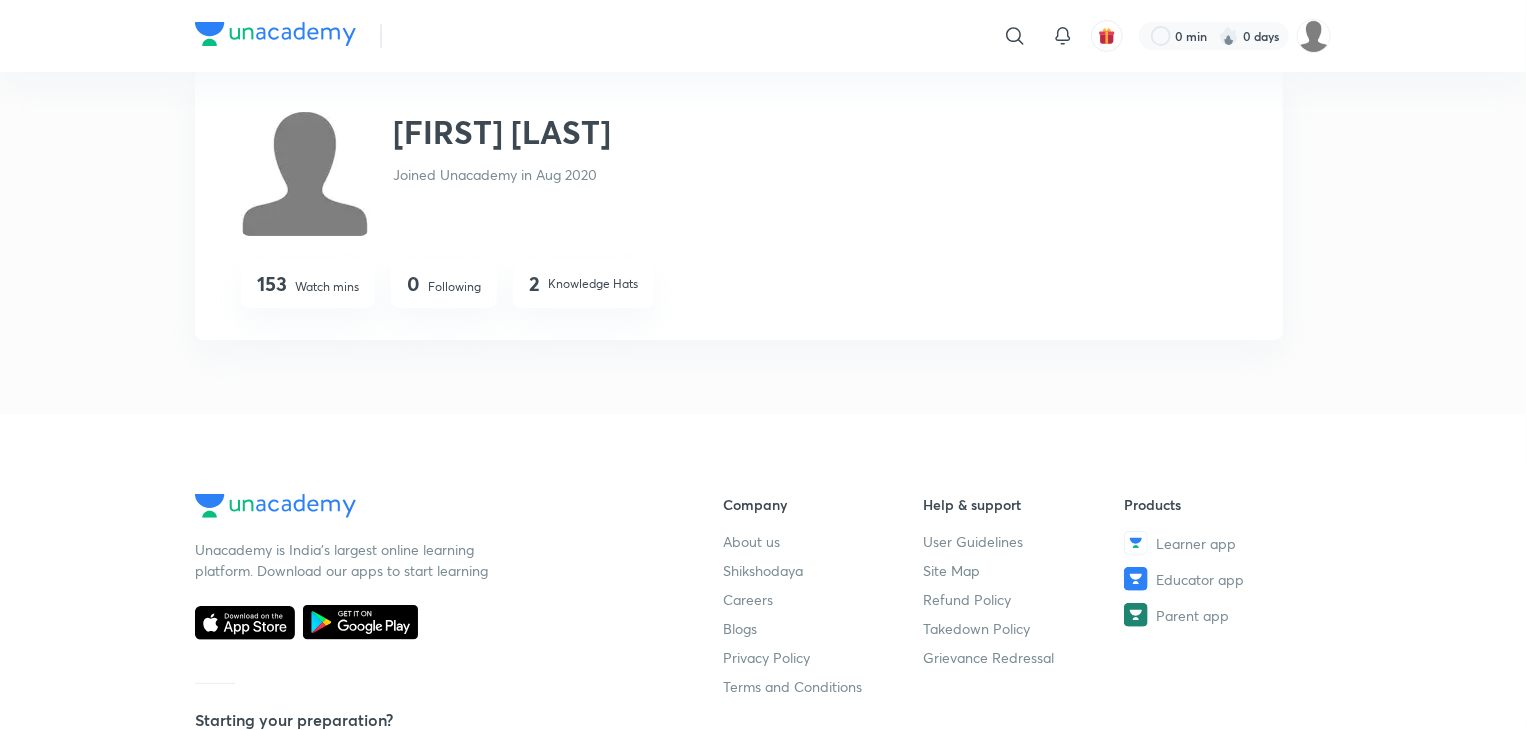 scroll, scrollTop: 0, scrollLeft: 0, axis: both 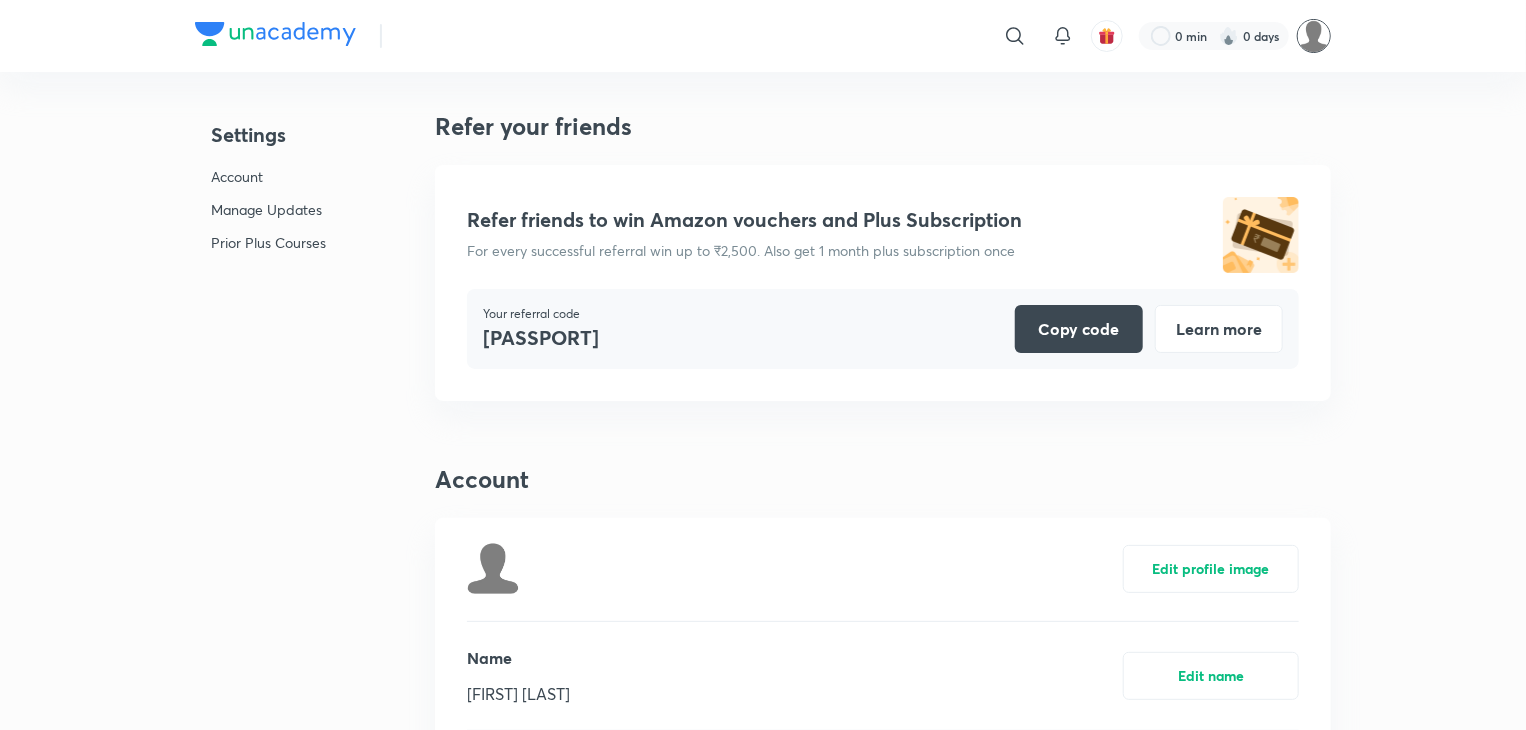 click at bounding box center (1314, 36) 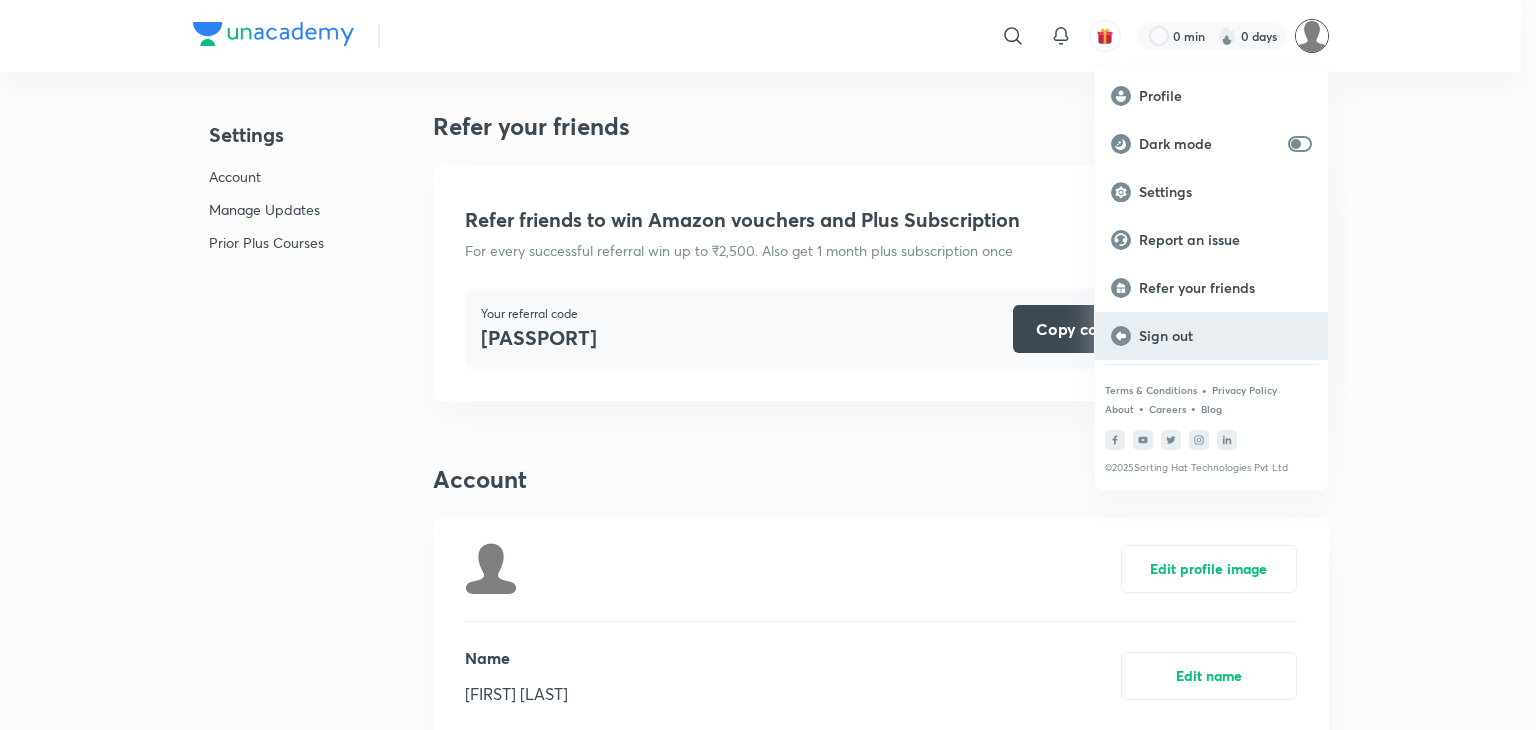 click on "Sign out" at bounding box center [1211, 336] 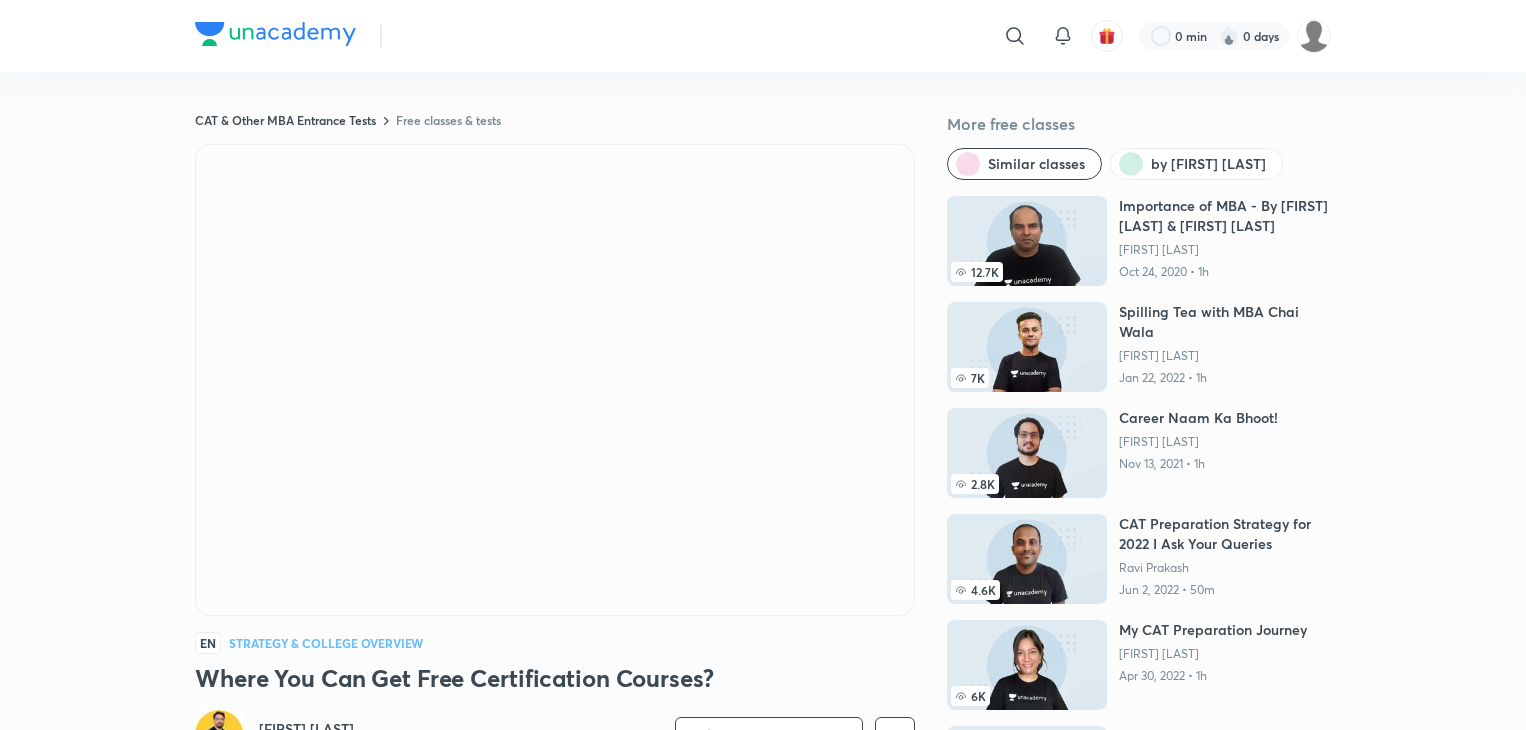 scroll, scrollTop: 0, scrollLeft: 0, axis: both 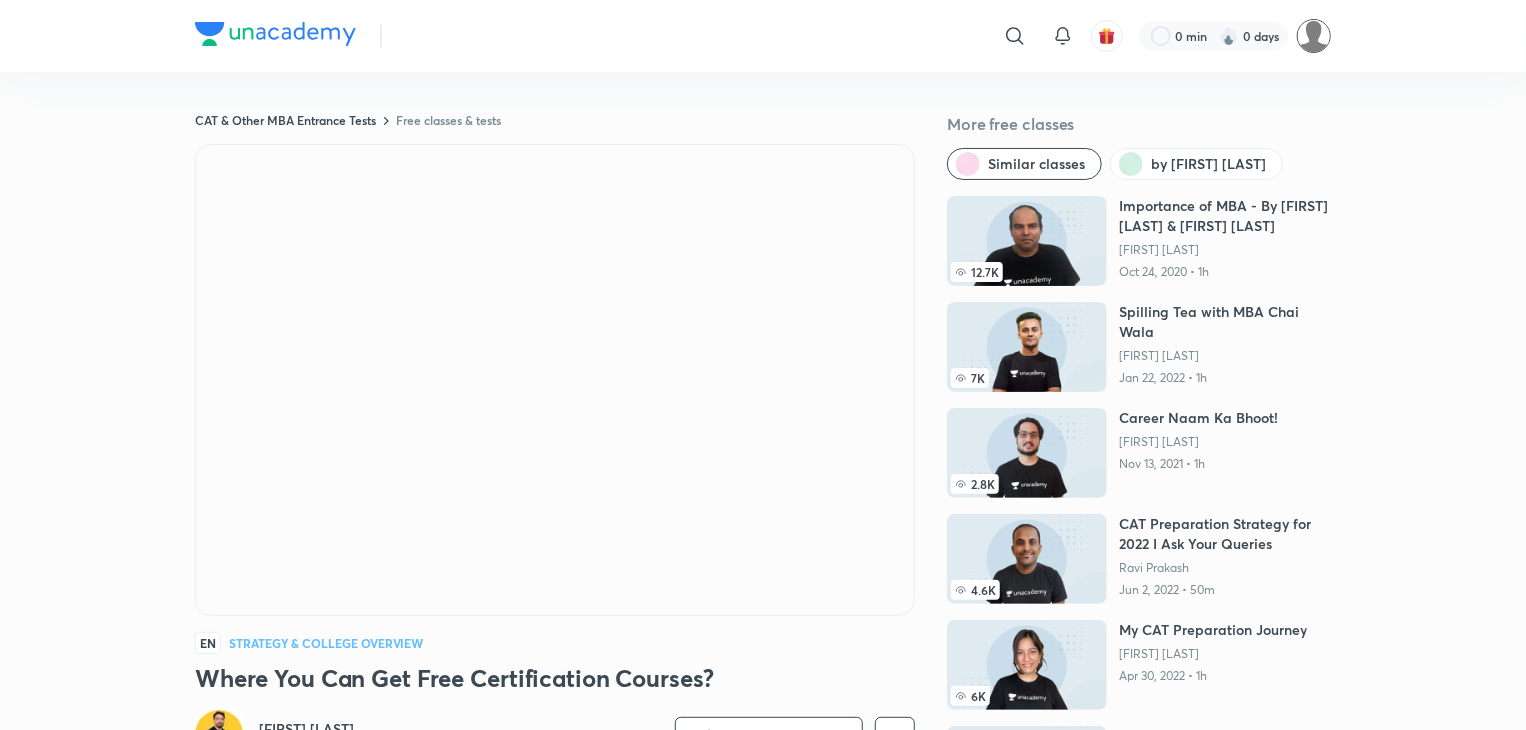 click at bounding box center (1314, 36) 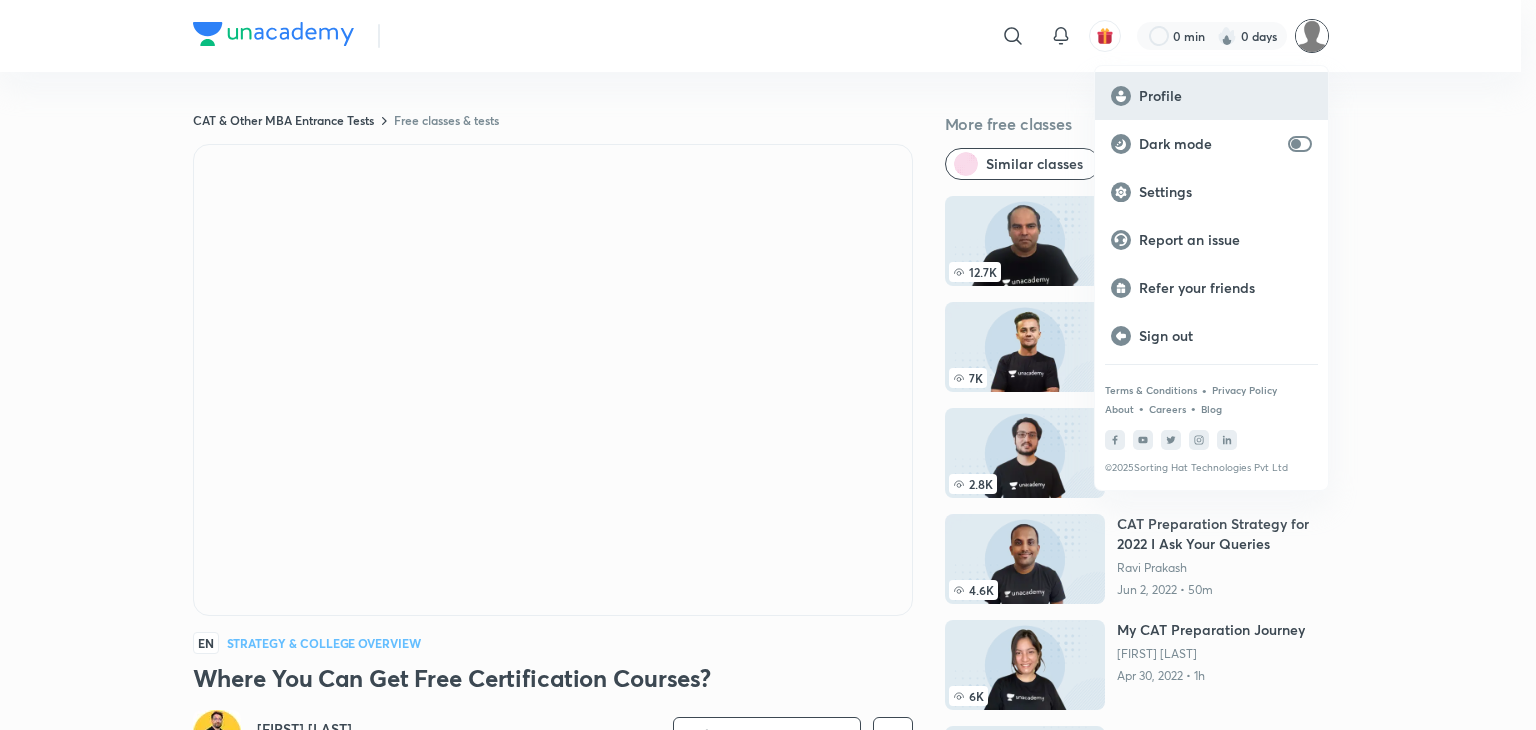 click on "Profile" at bounding box center (1225, 96) 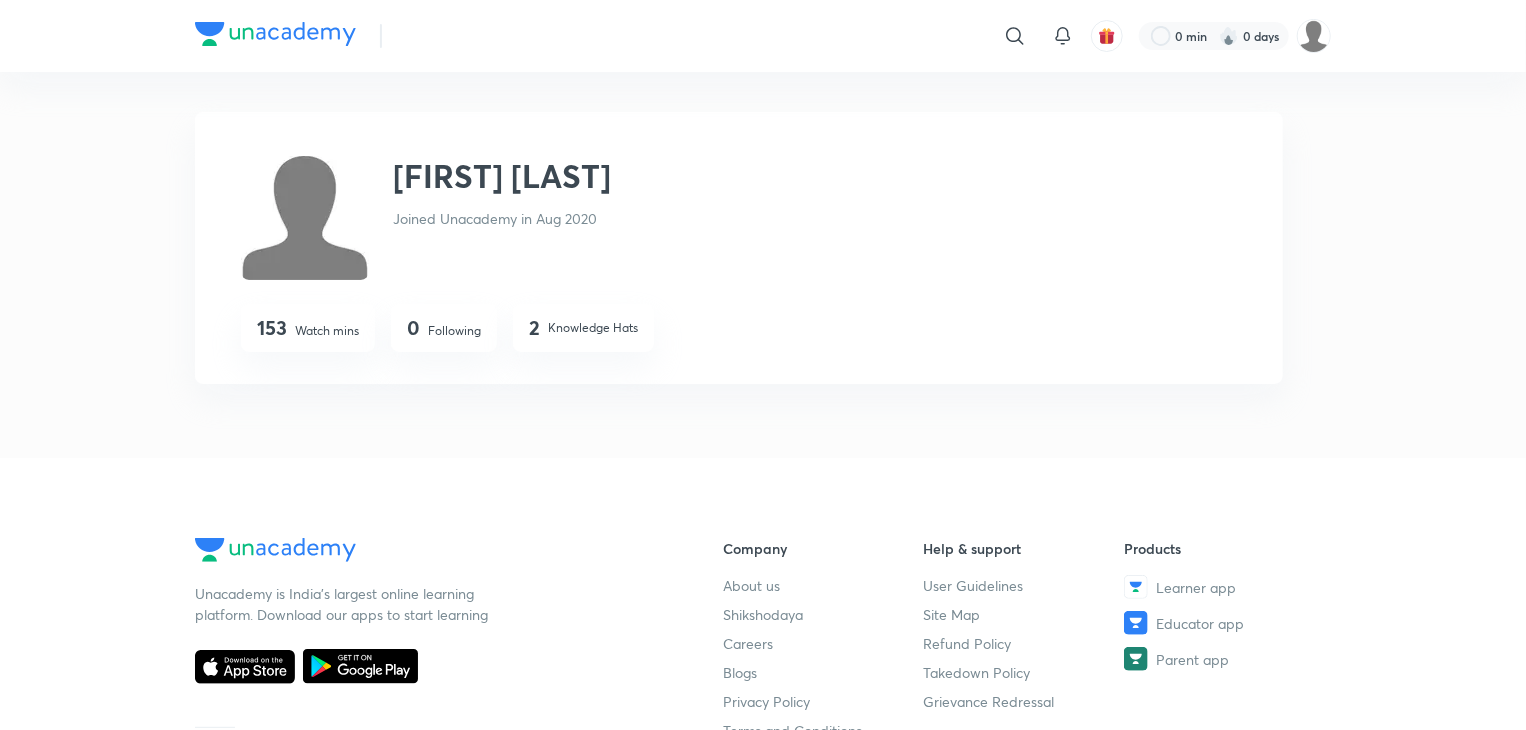 scroll, scrollTop: 0, scrollLeft: 0, axis: both 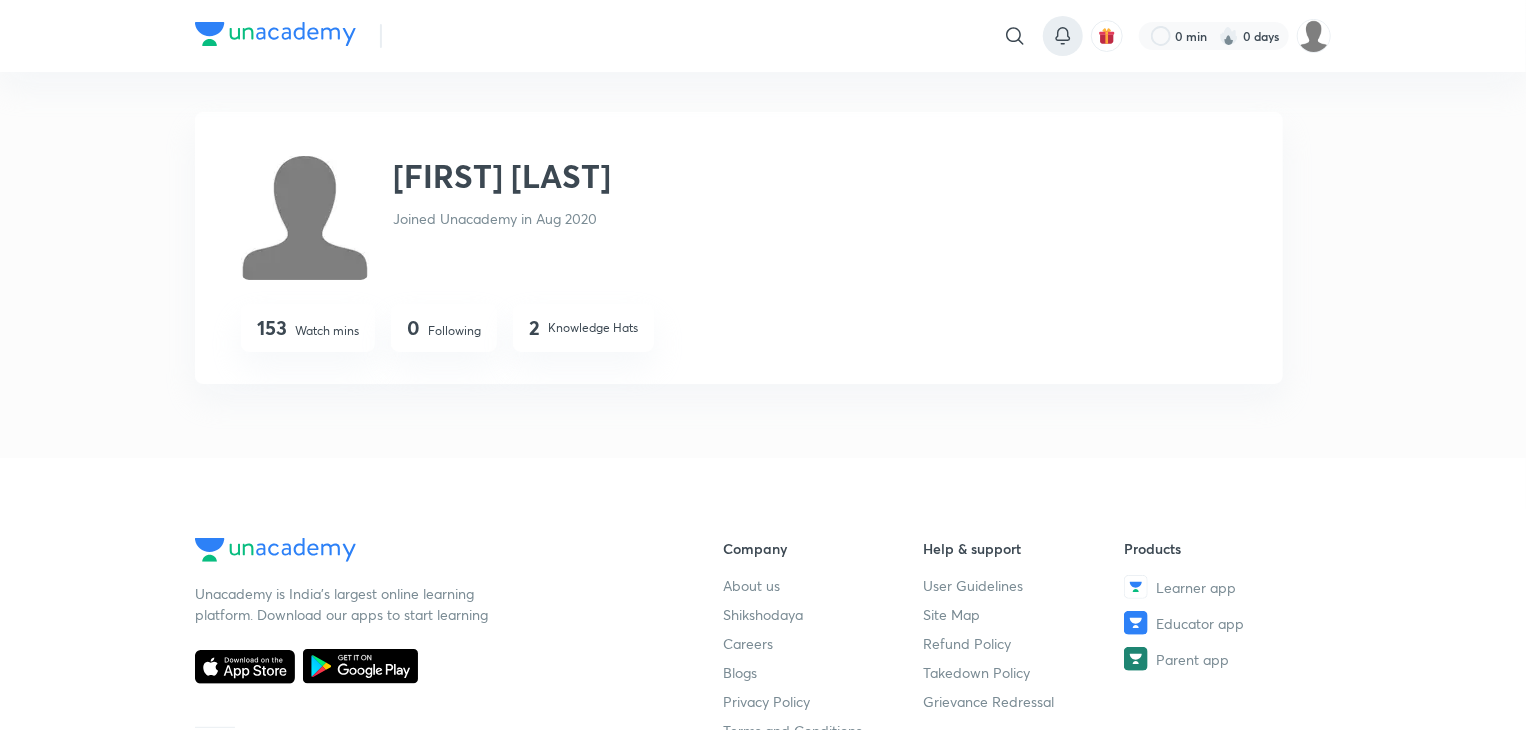 click 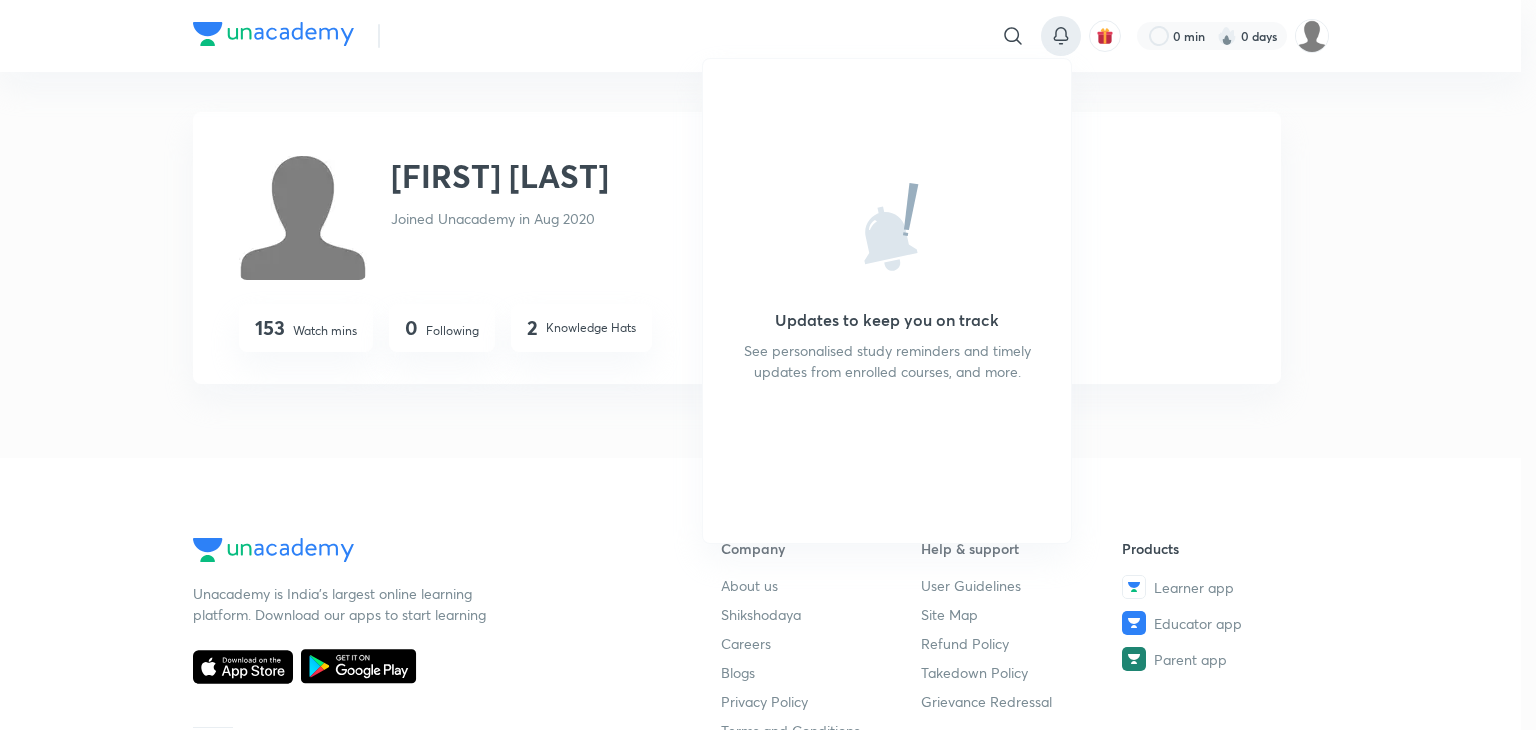 click at bounding box center [768, 365] 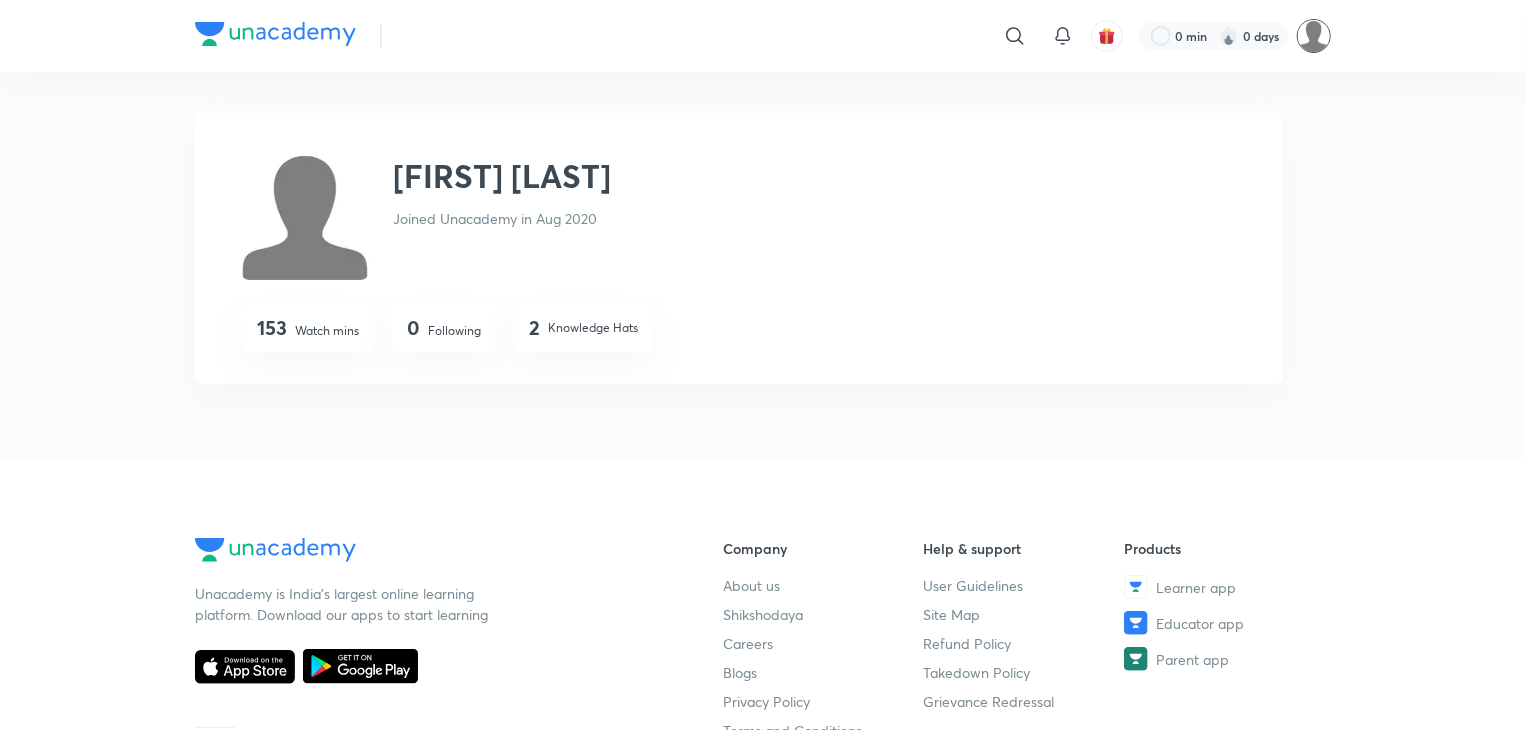 click at bounding box center [1314, 36] 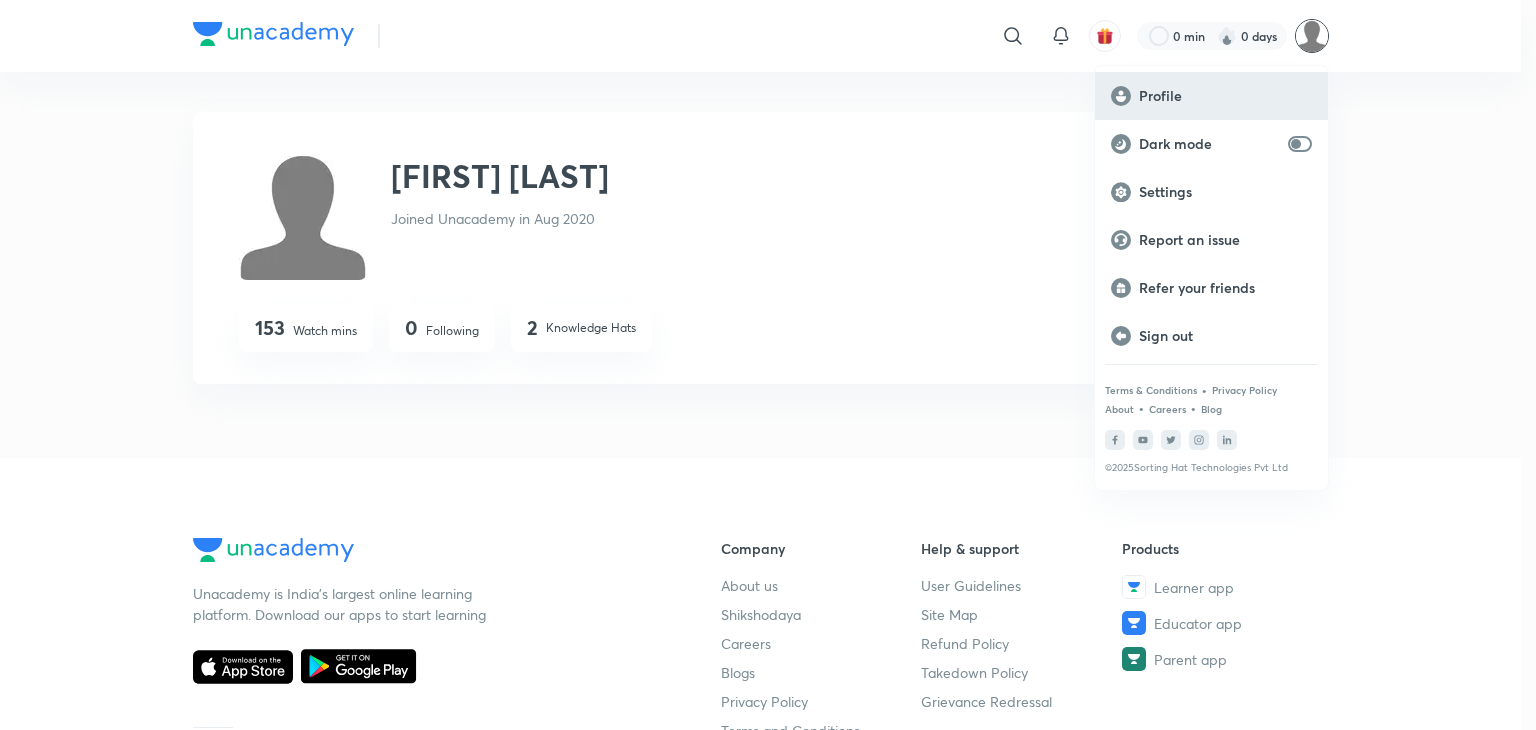 click on "Profile" at bounding box center (1225, 96) 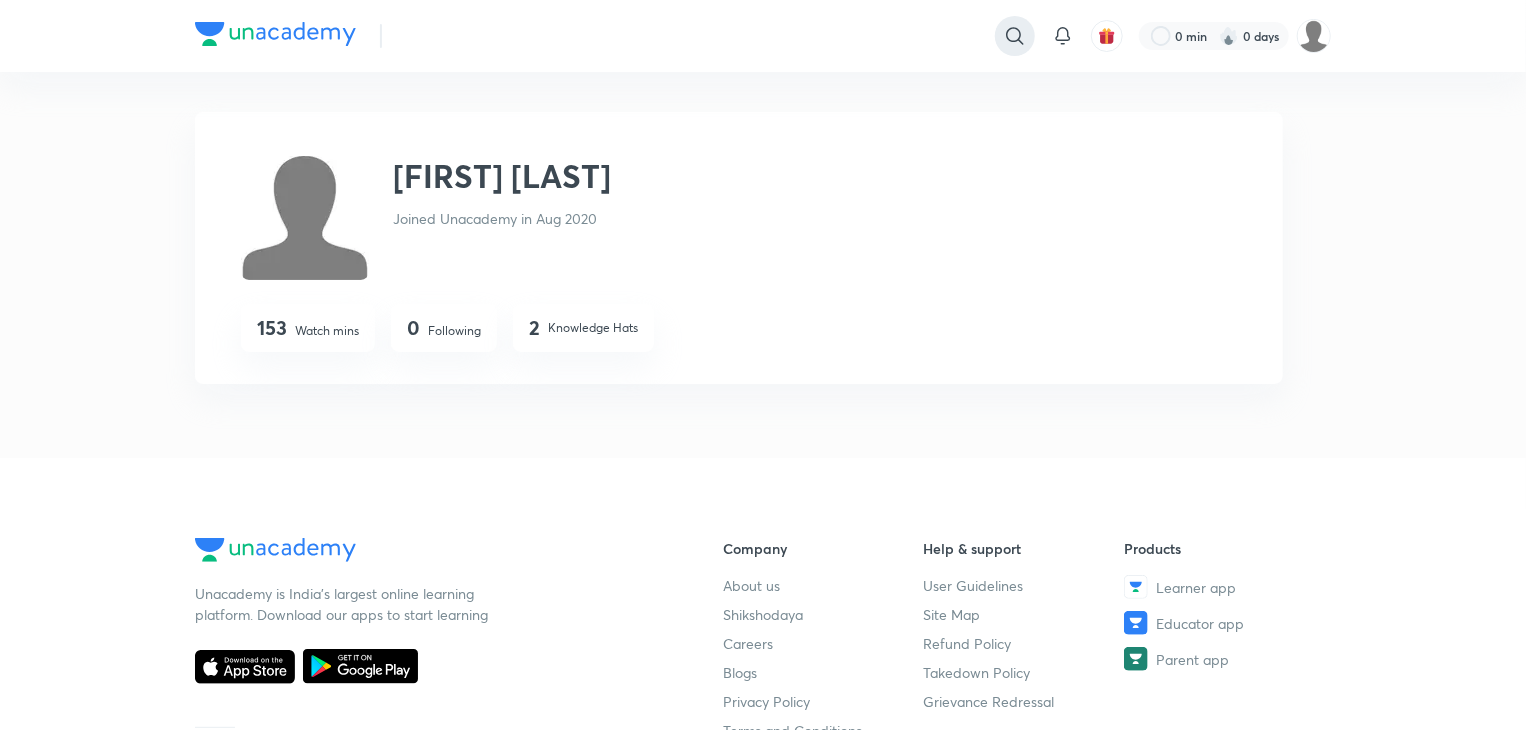 click 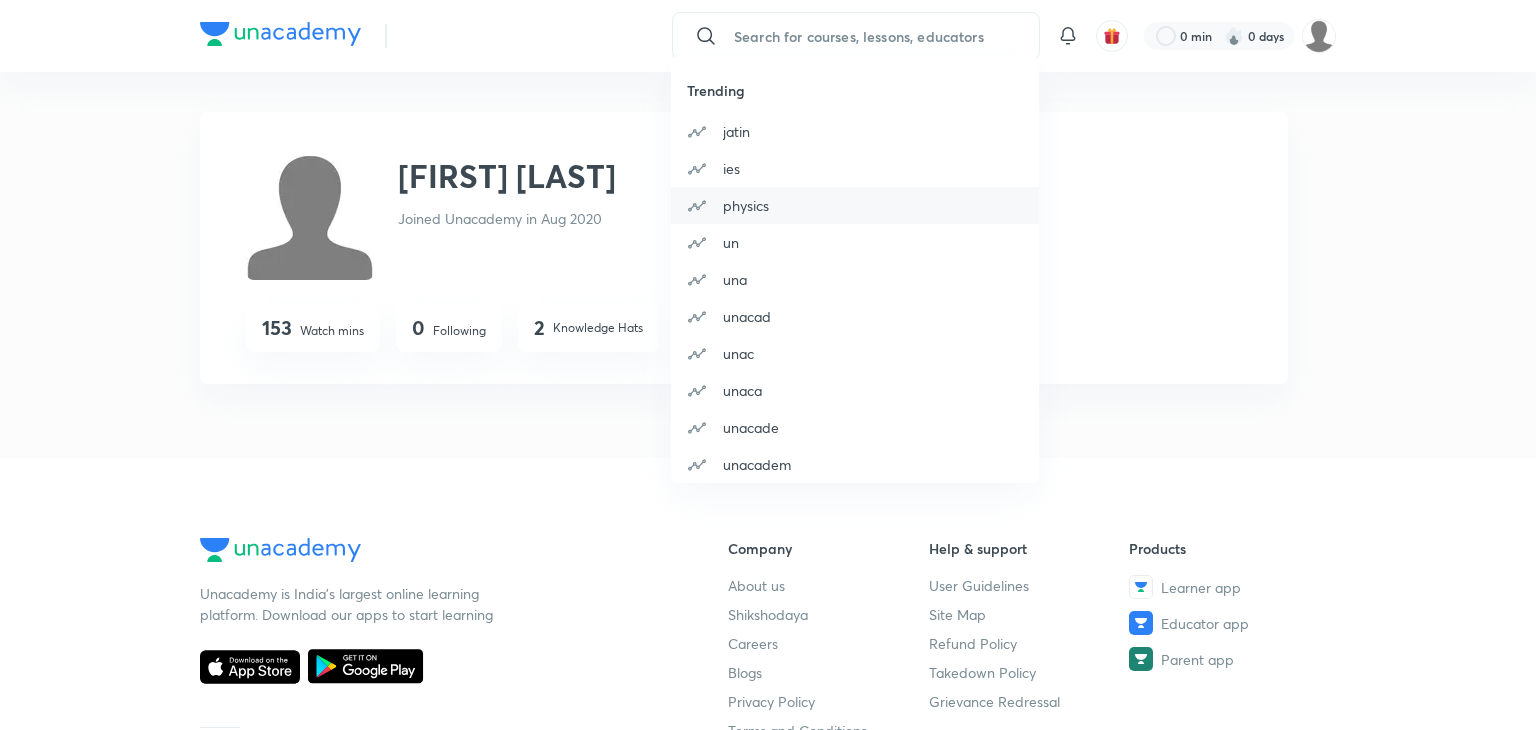 click on "physics" at bounding box center (855, 205) 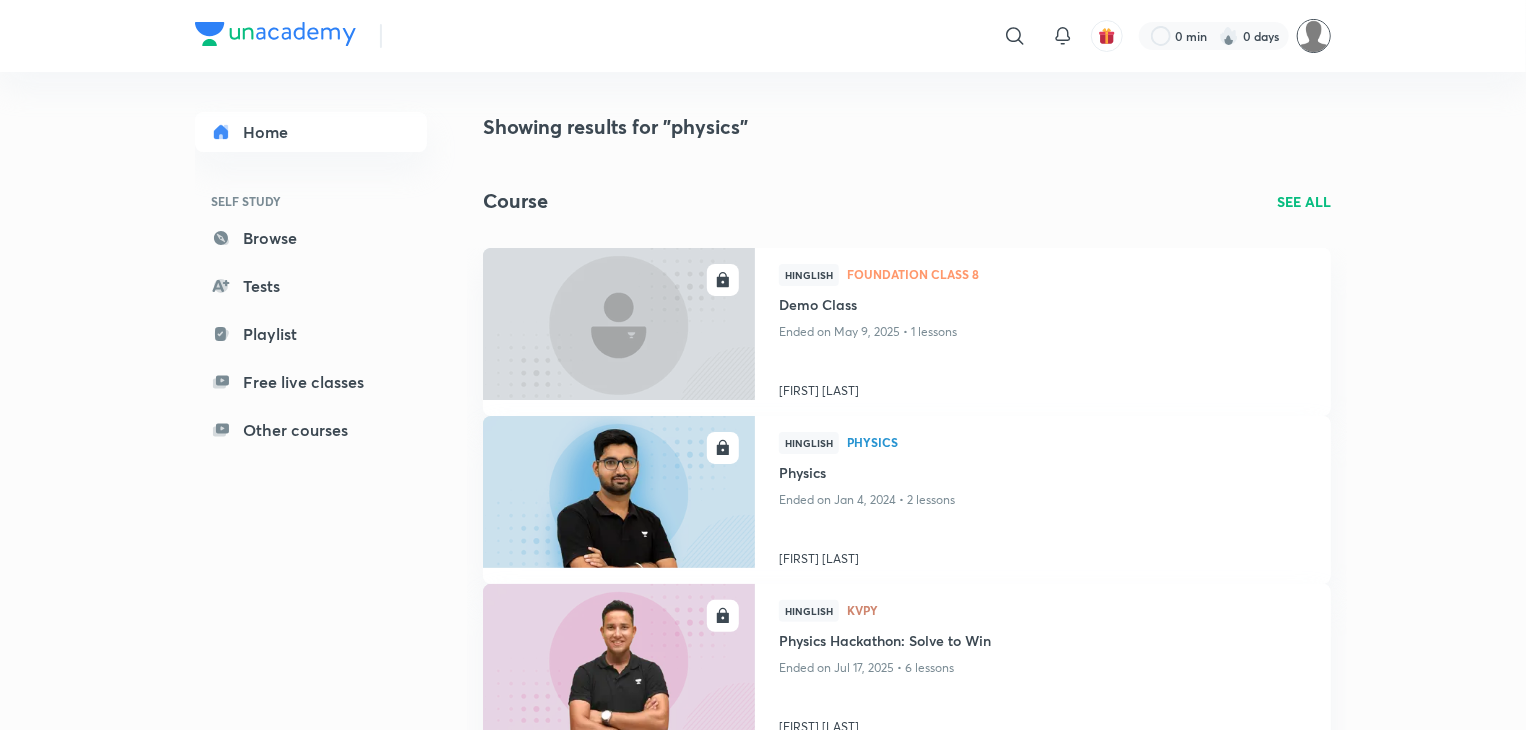 click at bounding box center [1314, 36] 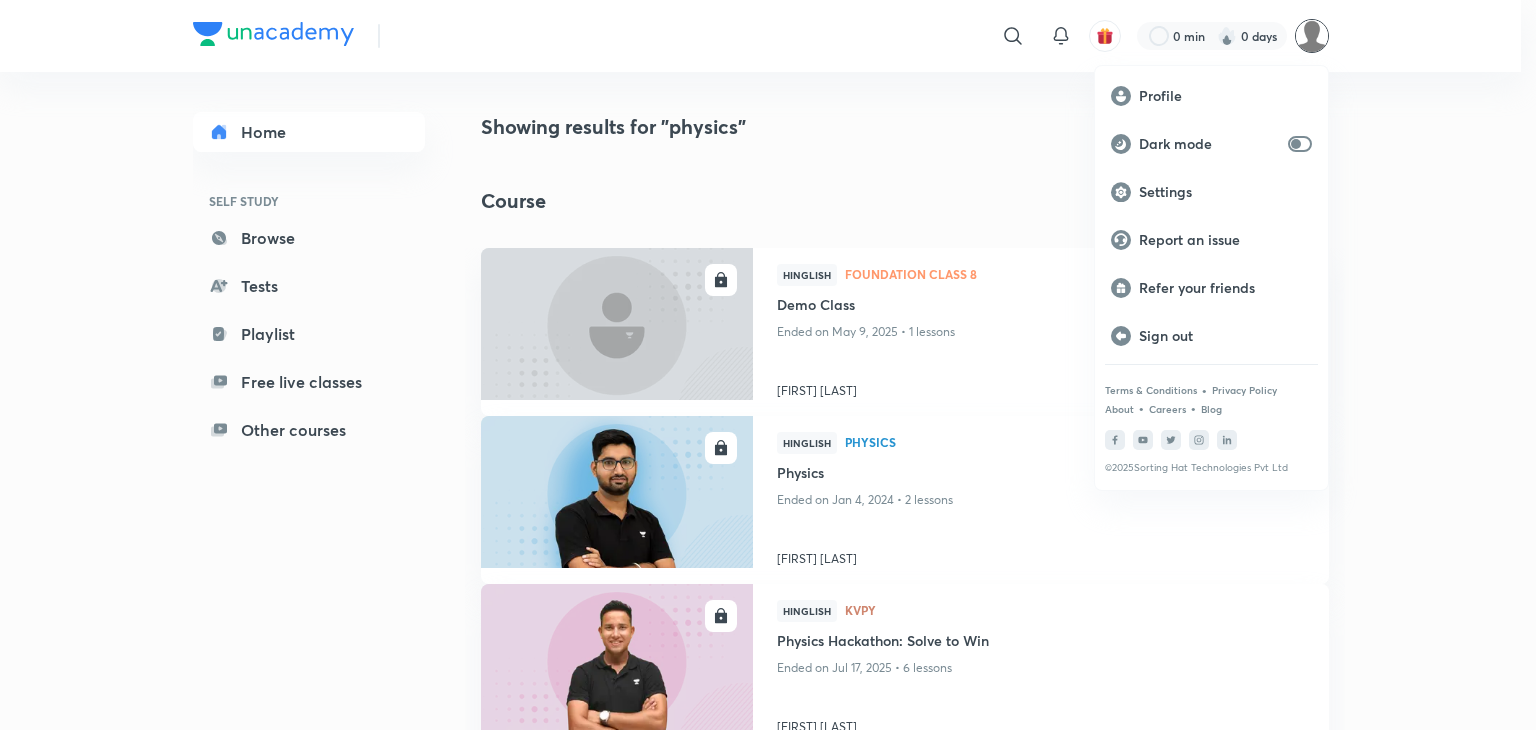 click at bounding box center (768, 365) 